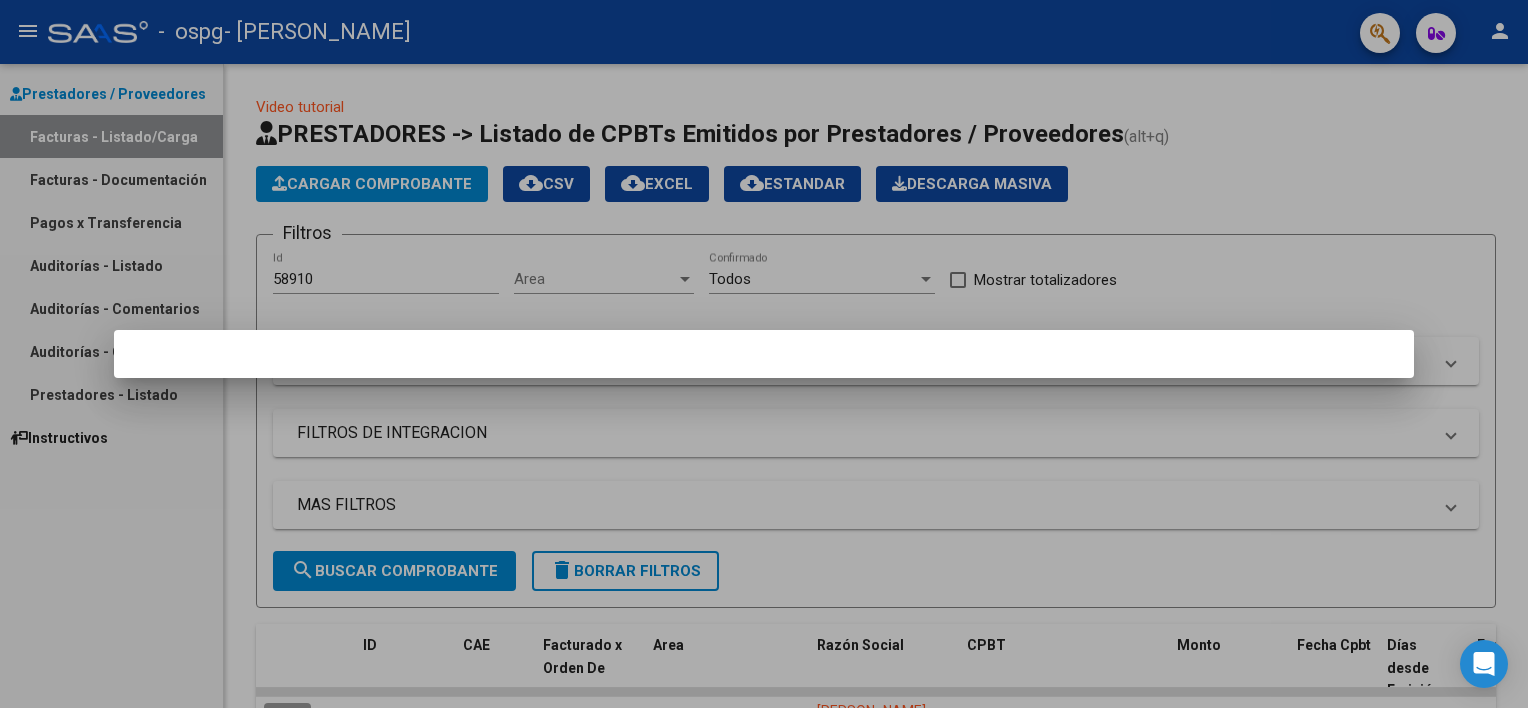 scroll, scrollTop: 0, scrollLeft: 0, axis: both 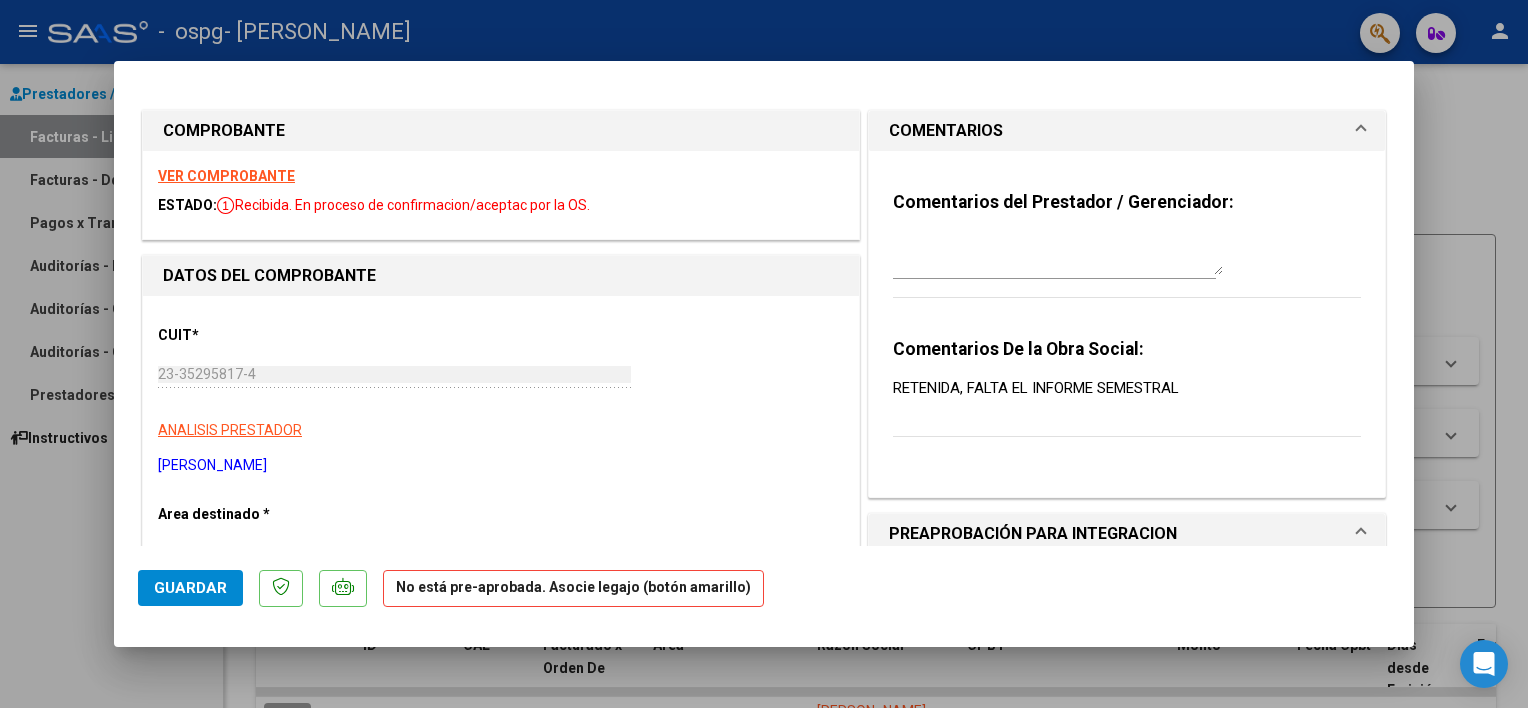 click at bounding box center [764, 354] 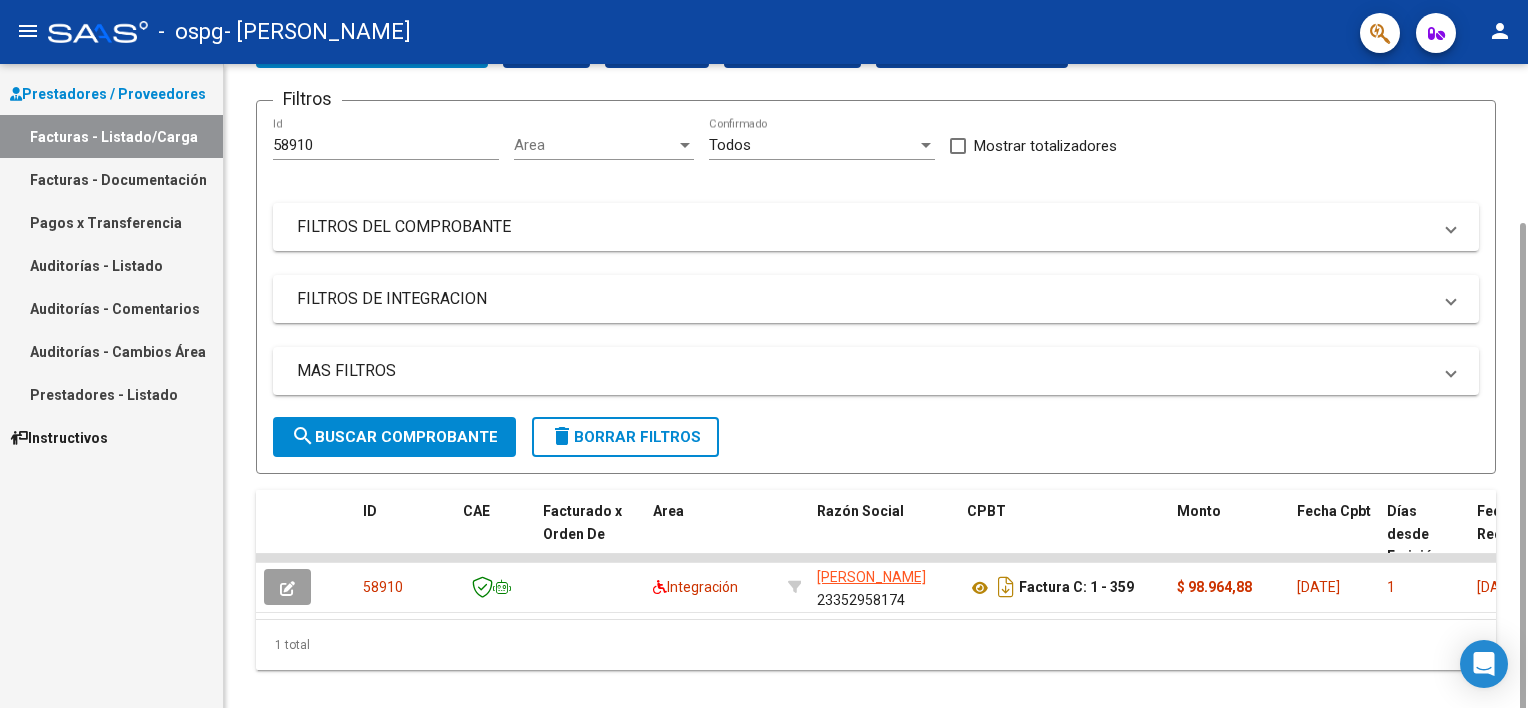 scroll, scrollTop: 172, scrollLeft: 0, axis: vertical 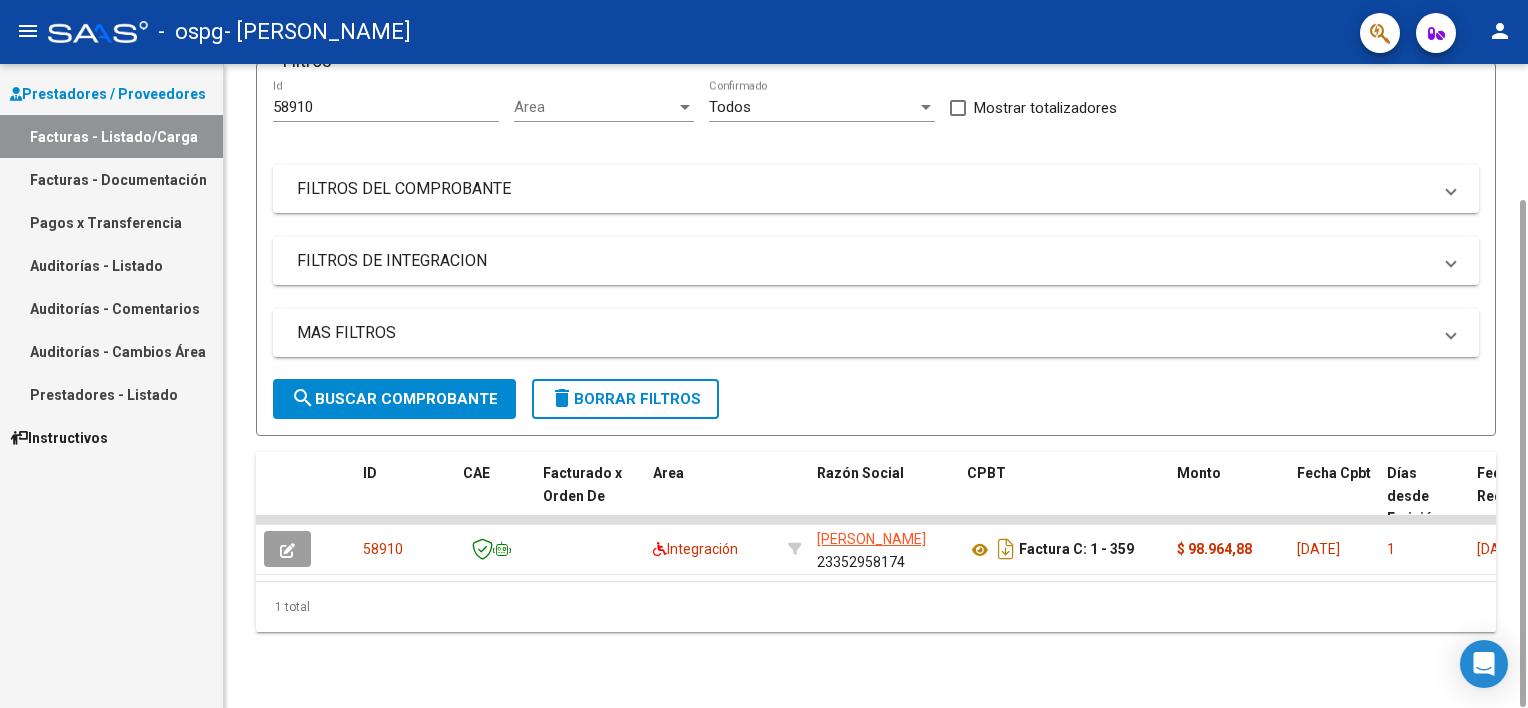 drag, startPoint x: 1524, startPoint y: 102, endPoint x: 1531, endPoint y: 343, distance: 241.10164 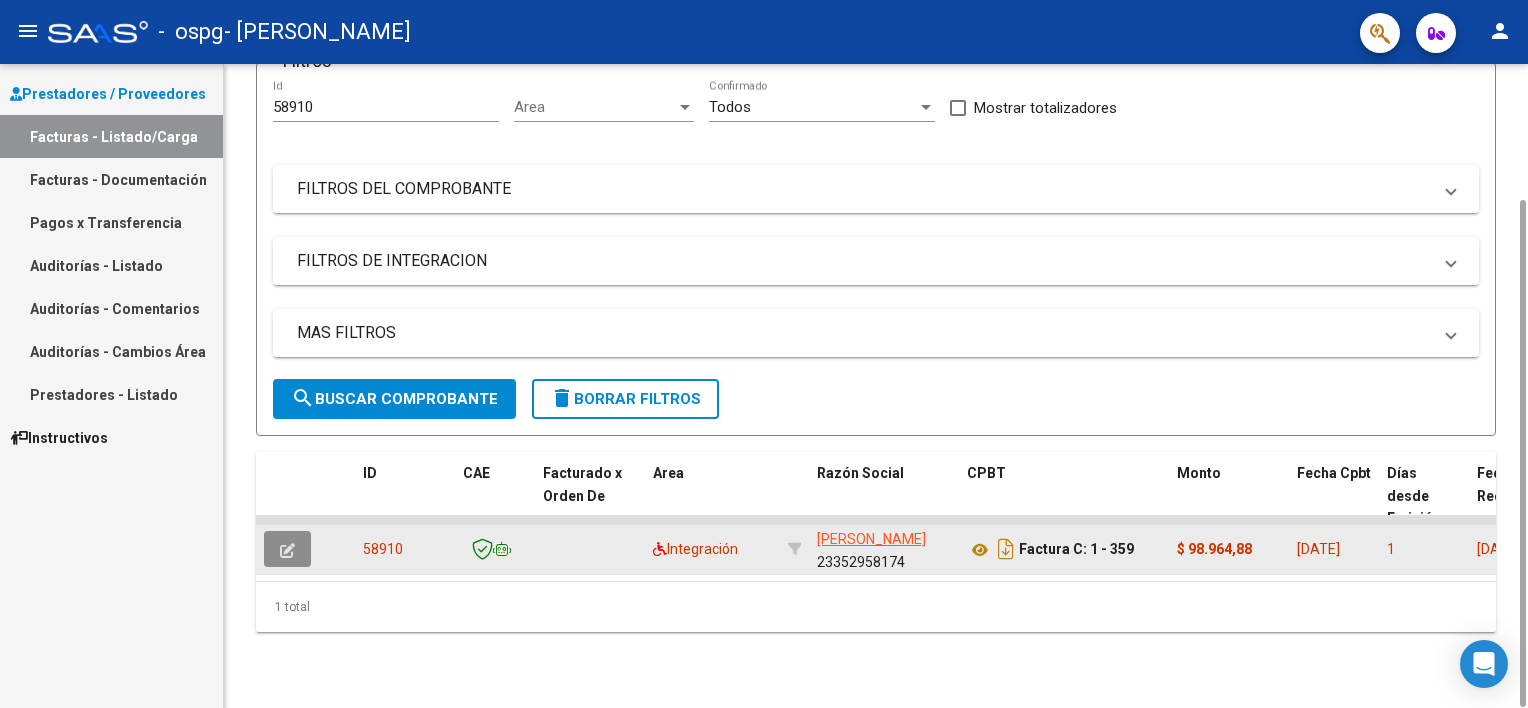 click 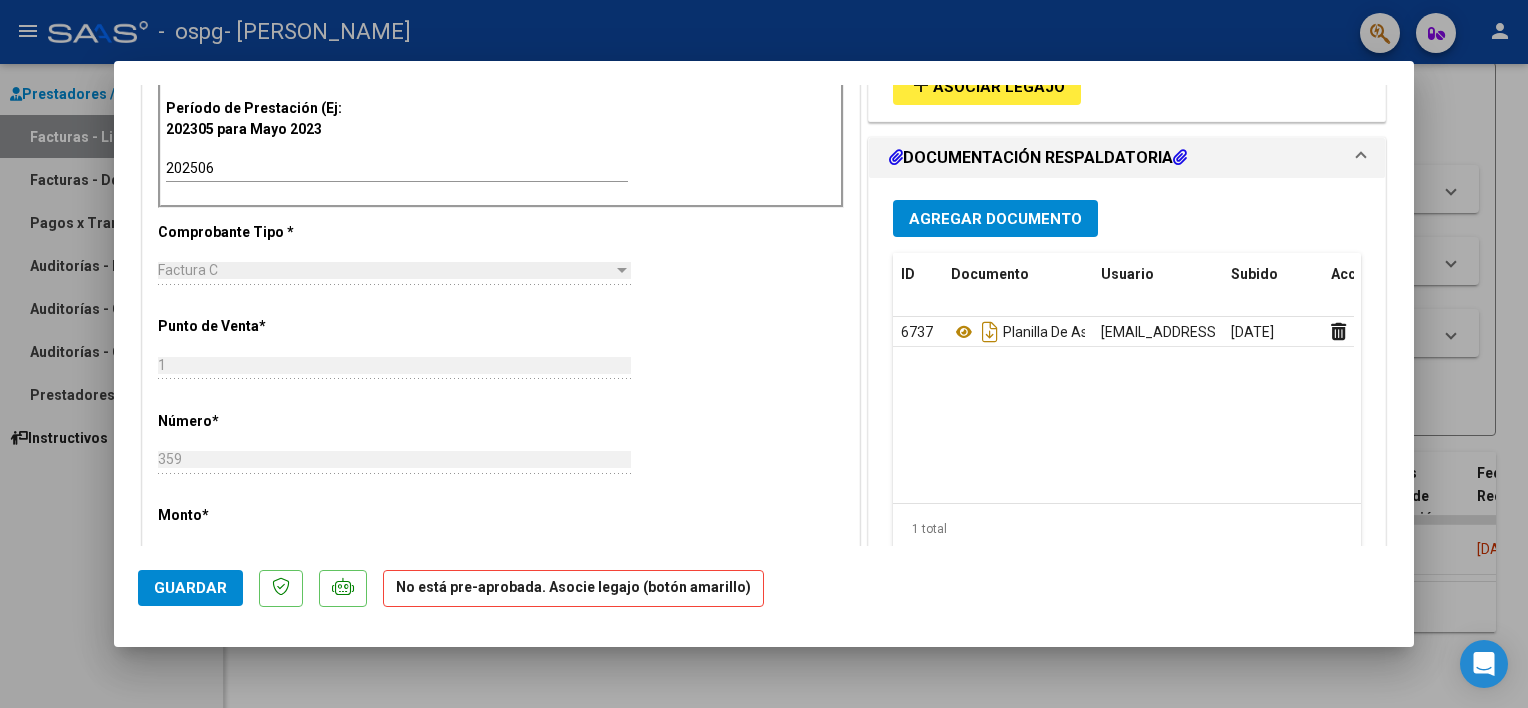 scroll, scrollTop: 511, scrollLeft: 0, axis: vertical 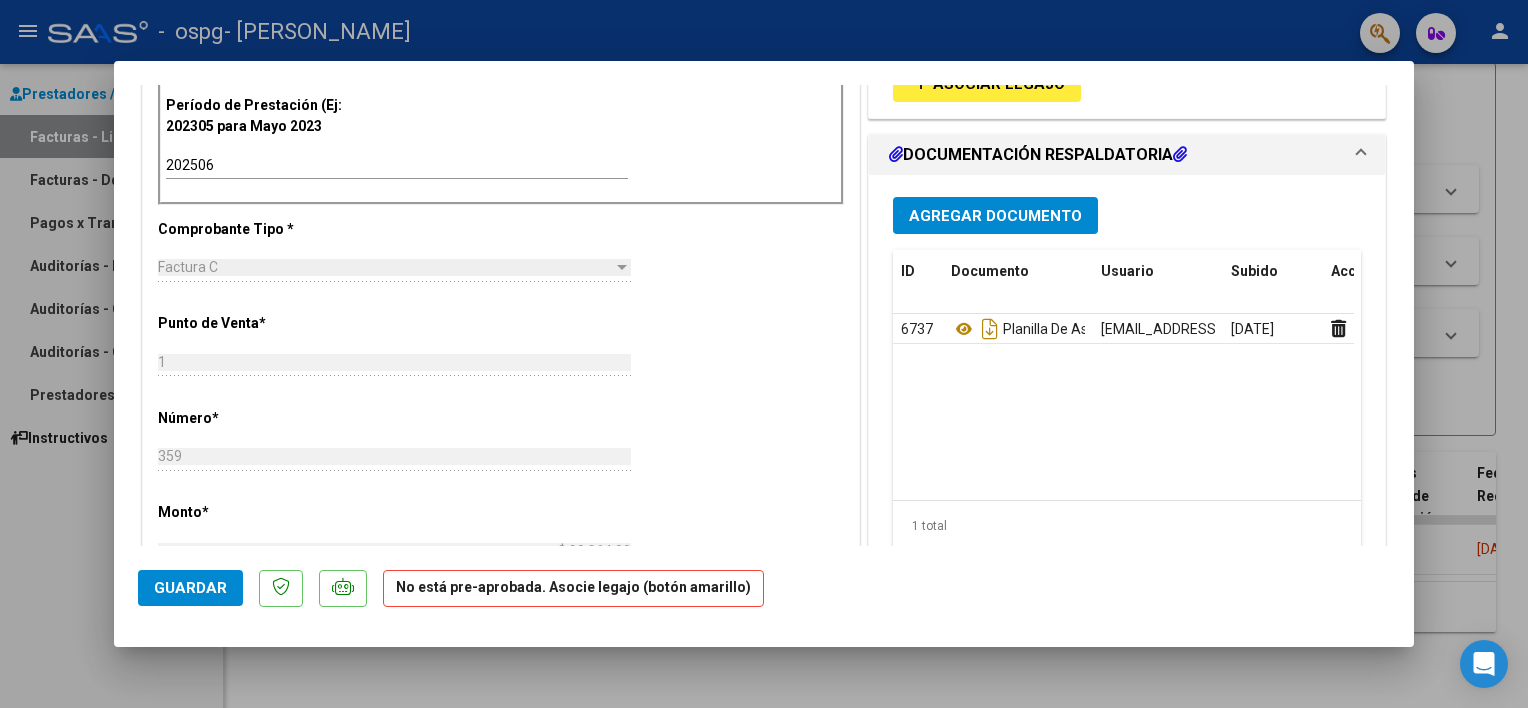 click on "Agregar Documento" at bounding box center [995, 216] 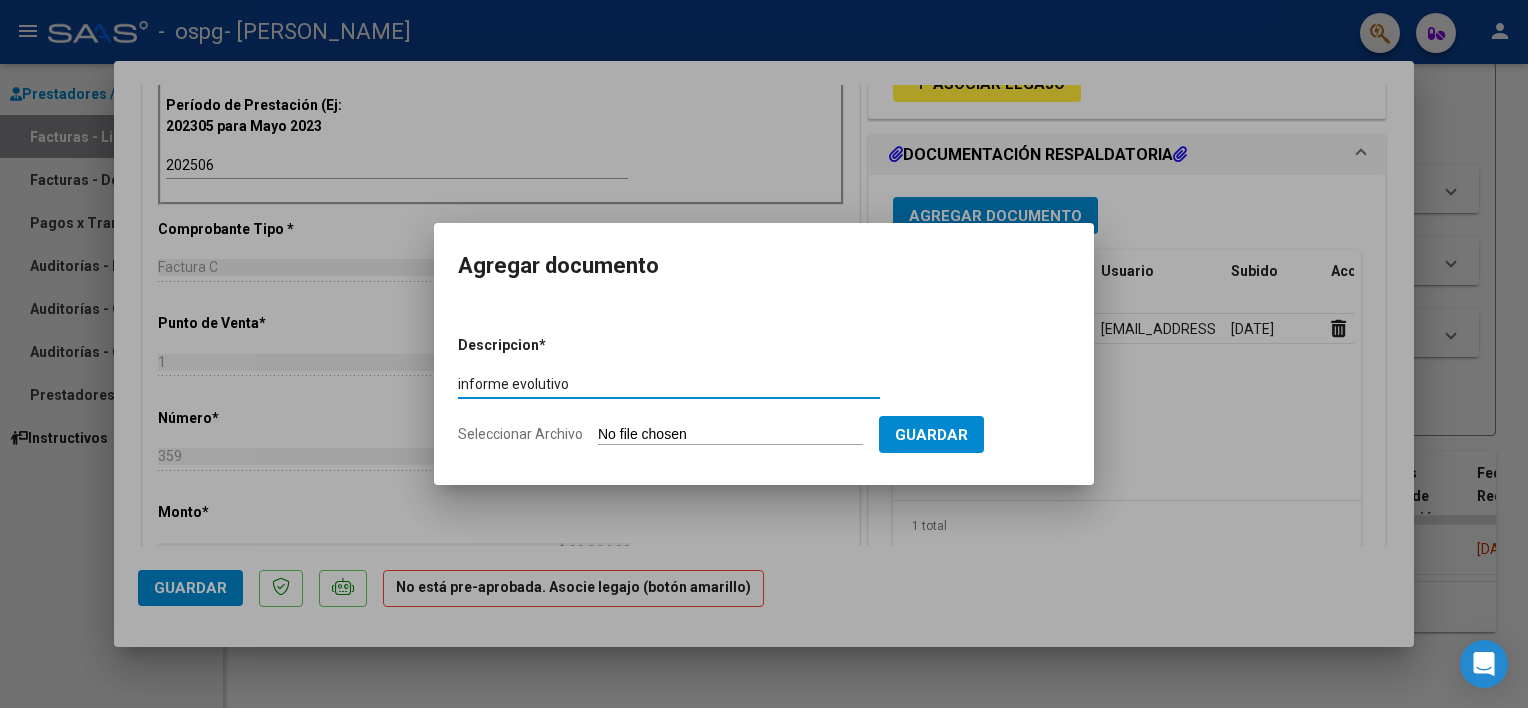 type on "informe evolutivo" 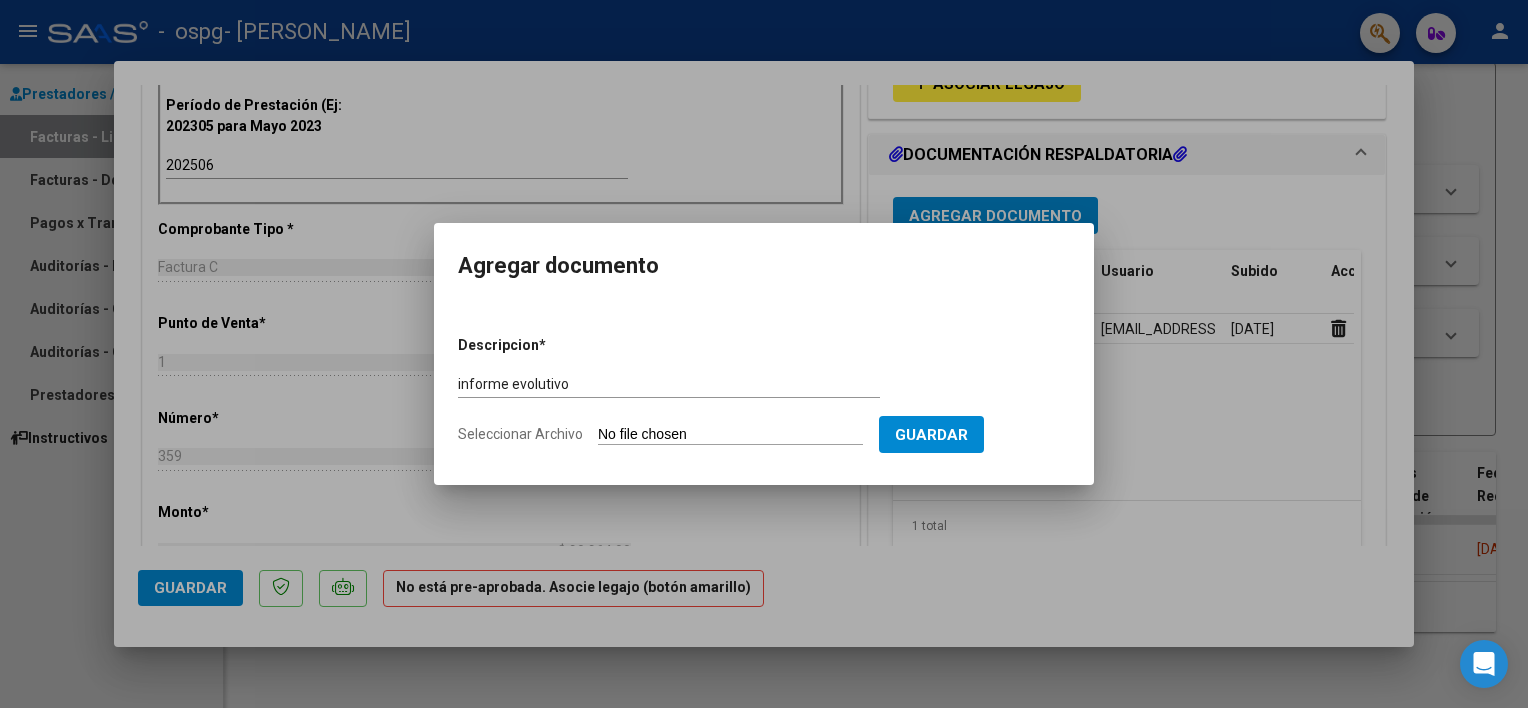 click on "Seleccionar Archivo" at bounding box center (730, 435) 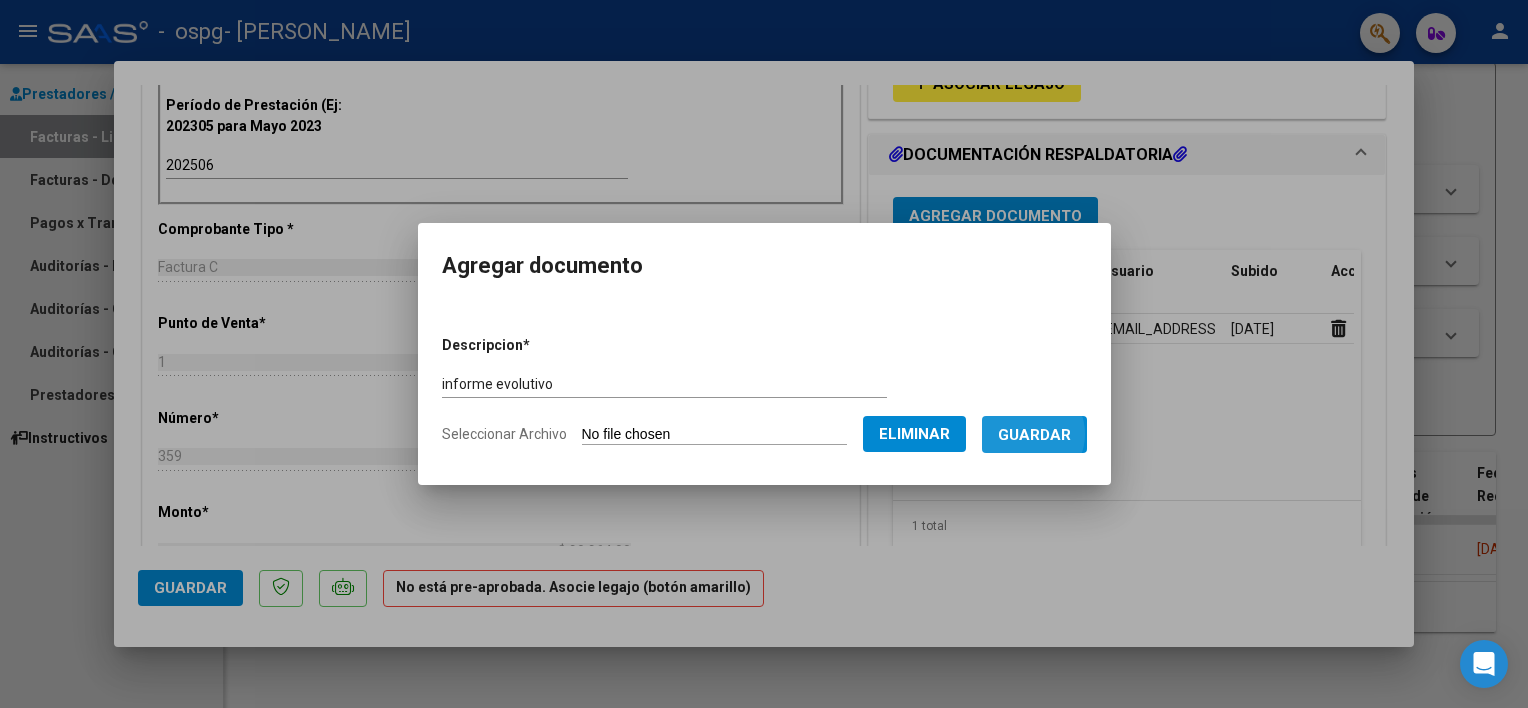 click on "Guardar" at bounding box center (1034, 435) 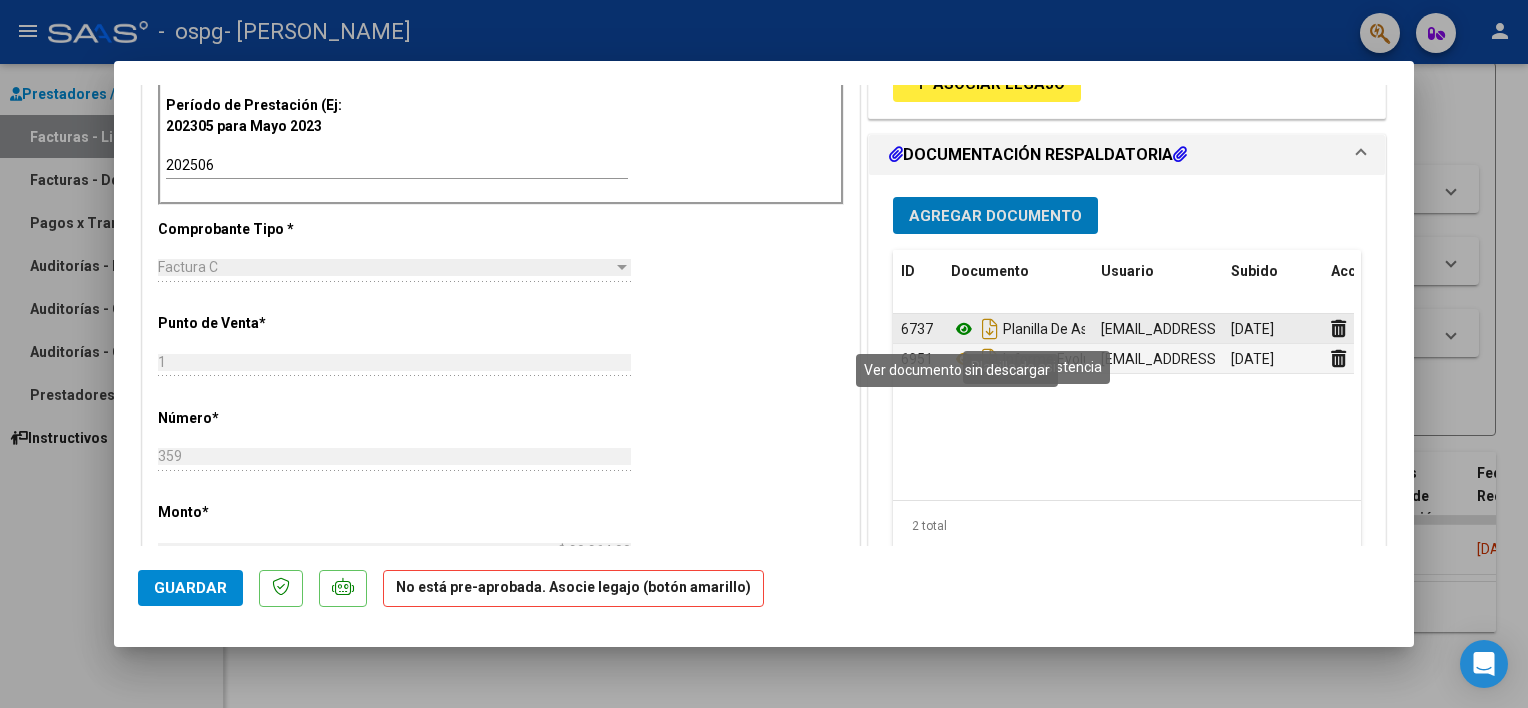 click 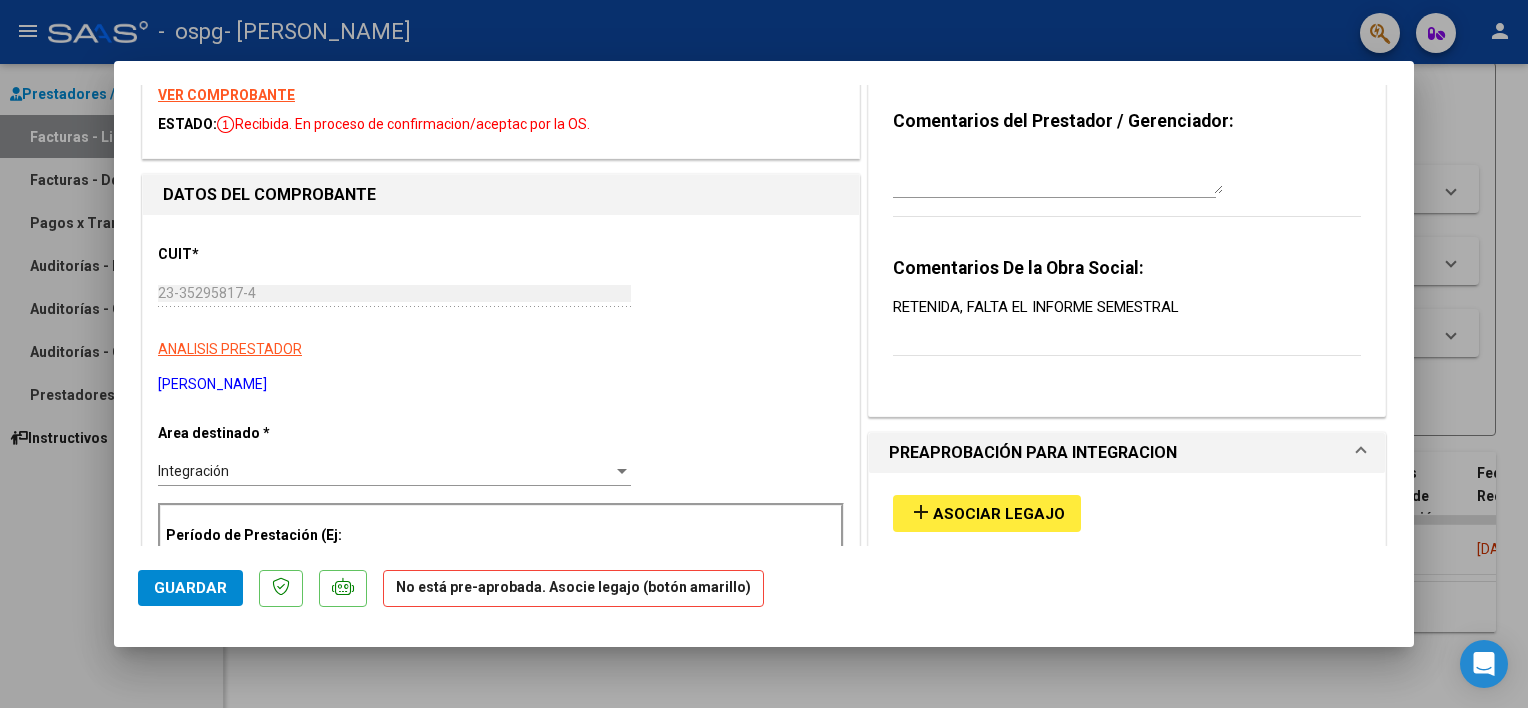 scroll, scrollTop: 91, scrollLeft: 0, axis: vertical 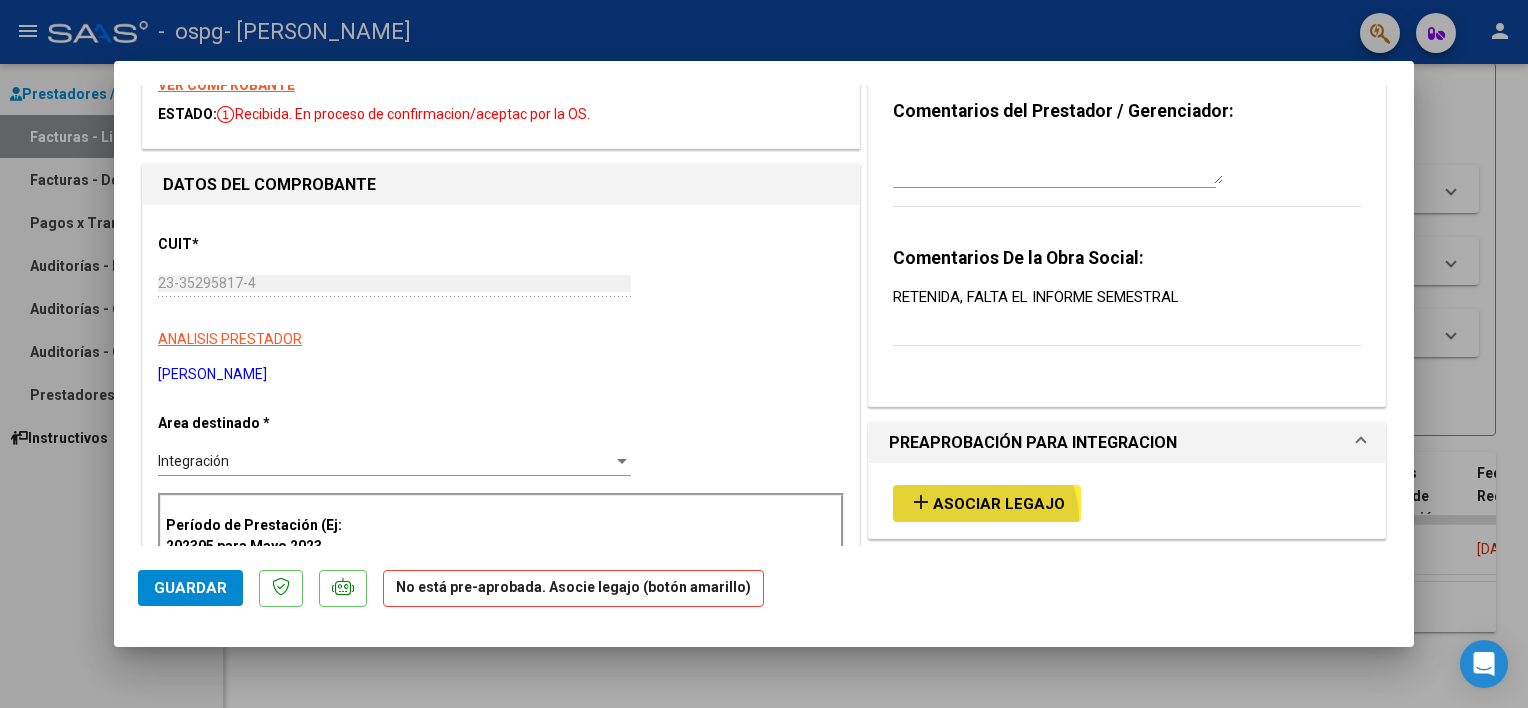 click on "add Asociar Legajo" at bounding box center (987, 503) 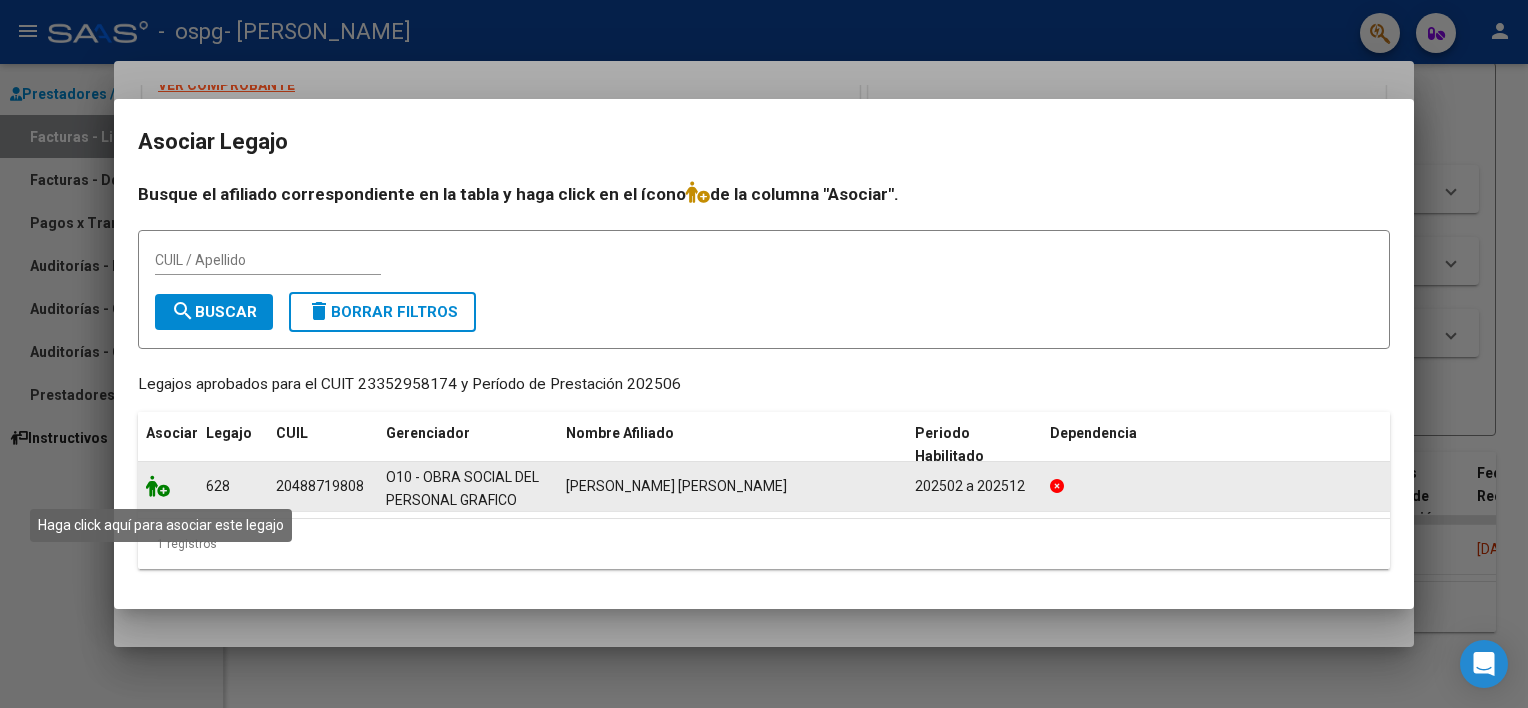 click 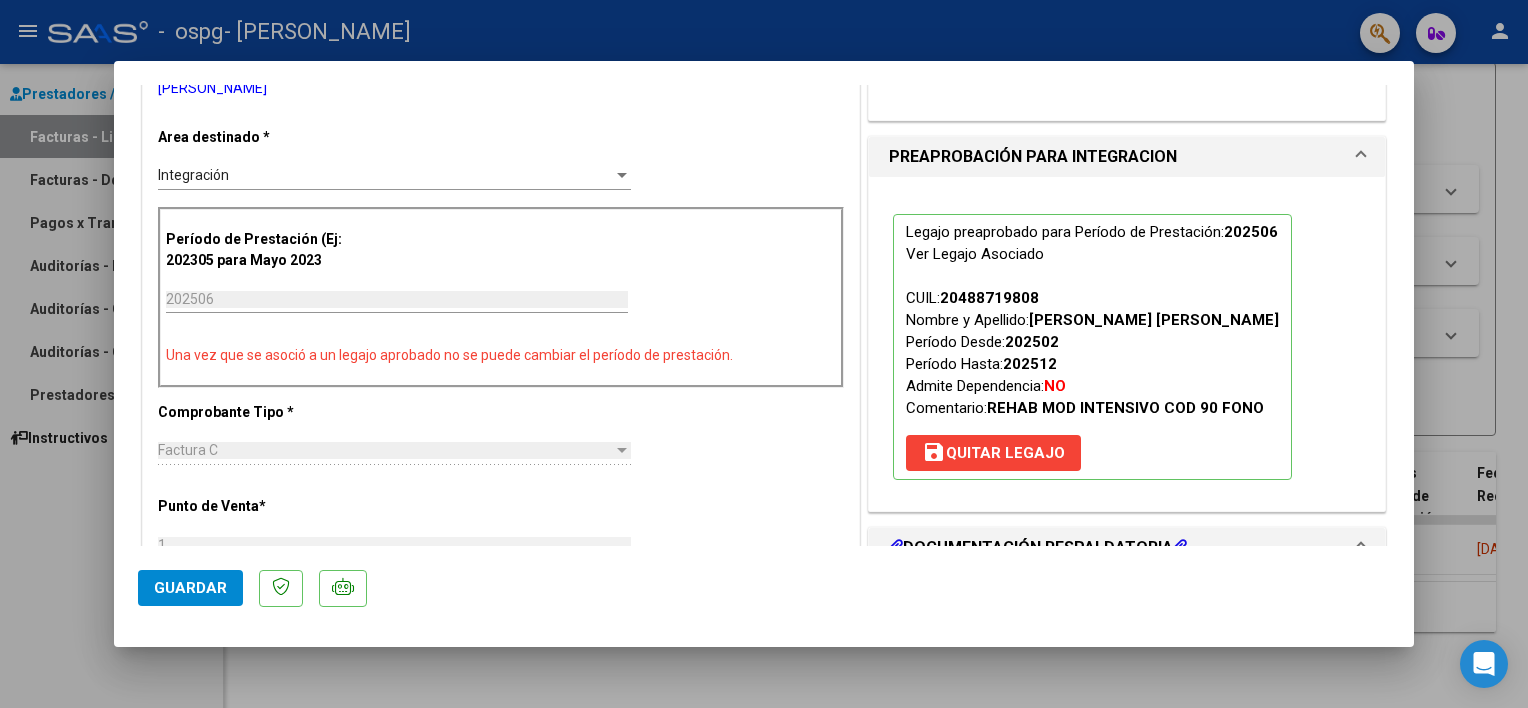 scroll, scrollTop: 368, scrollLeft: 0, axis: vertical 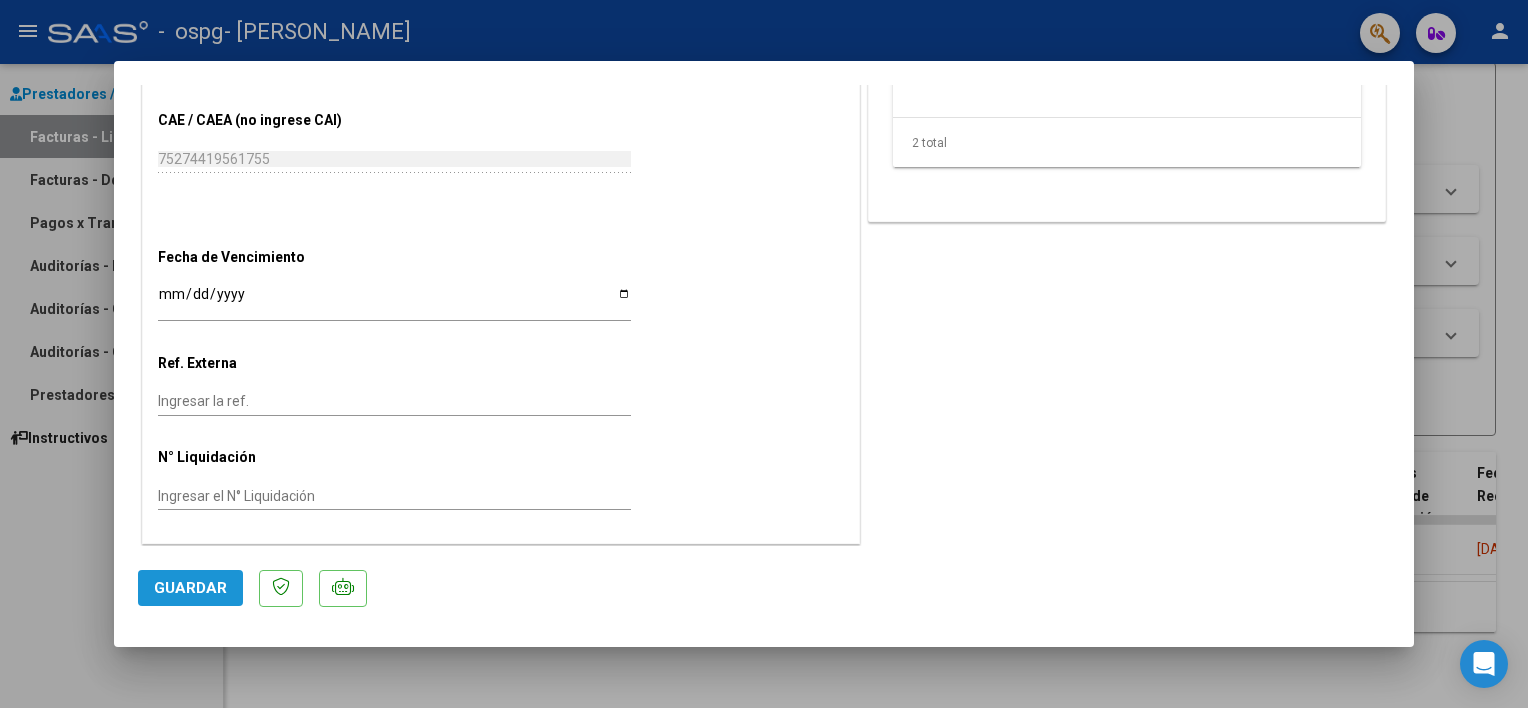 click on "Guardar" 